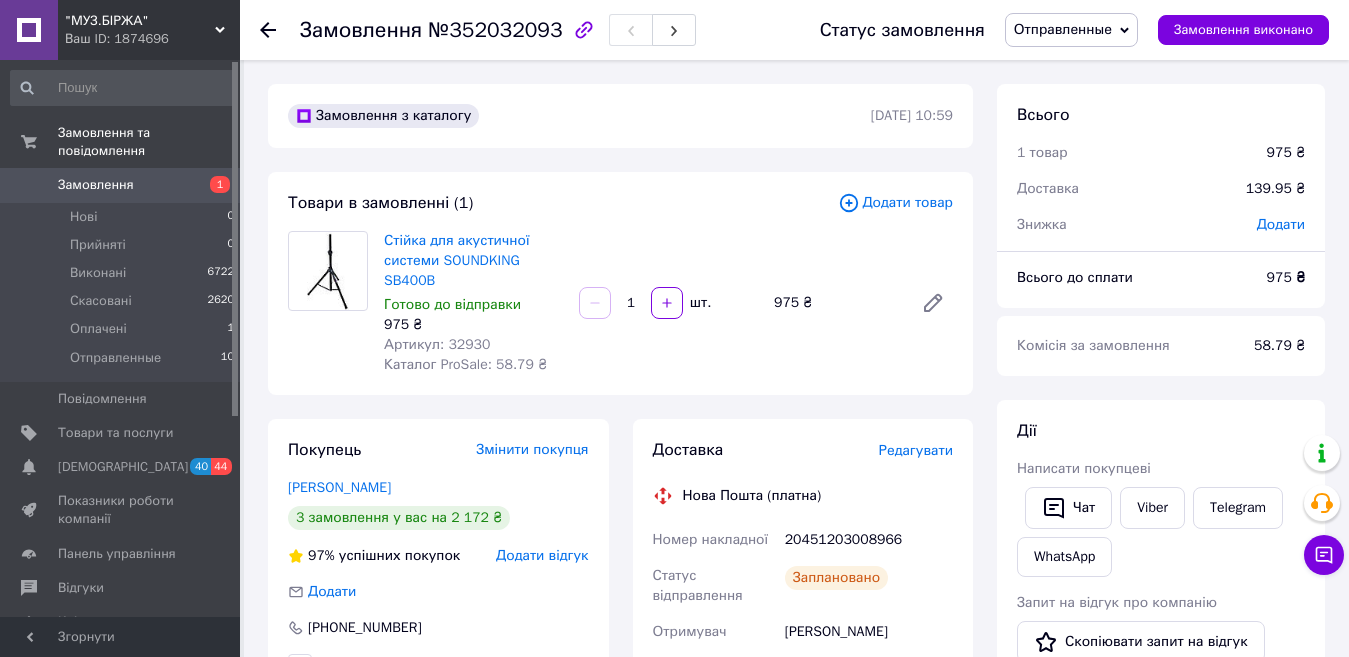 scroll, scrollTop: 200, scrollLeft: 0, axis: vertical 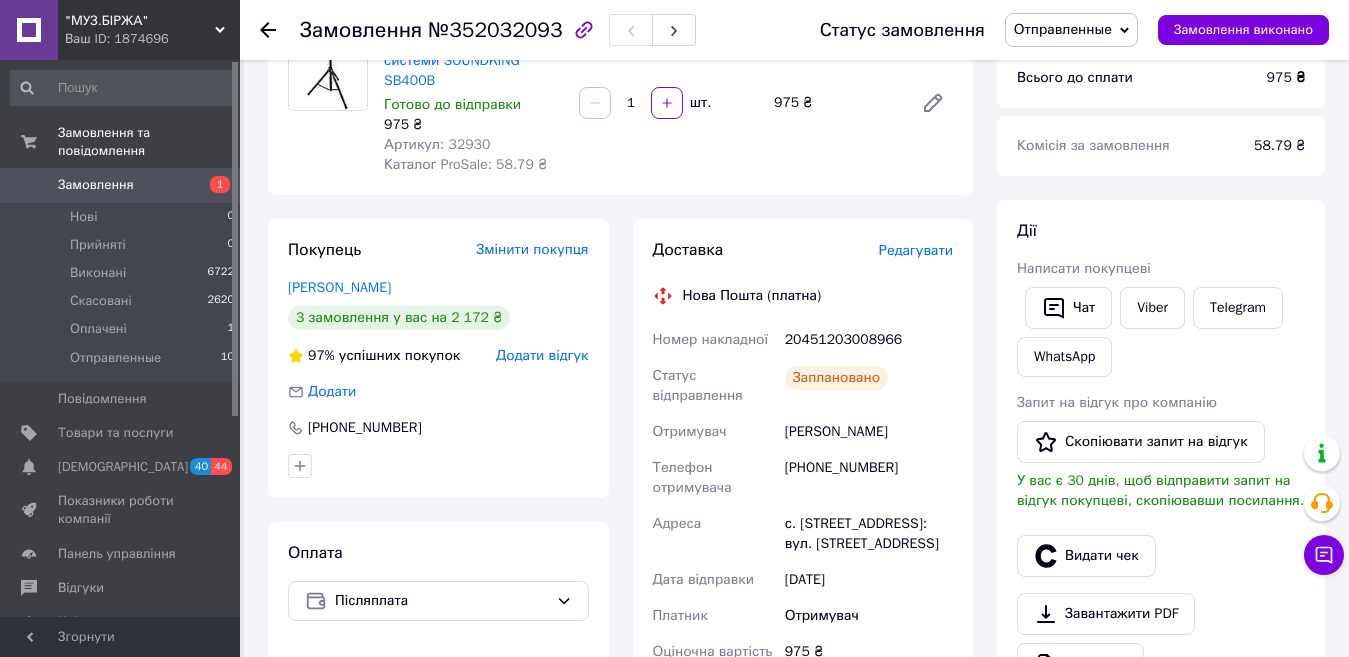 click 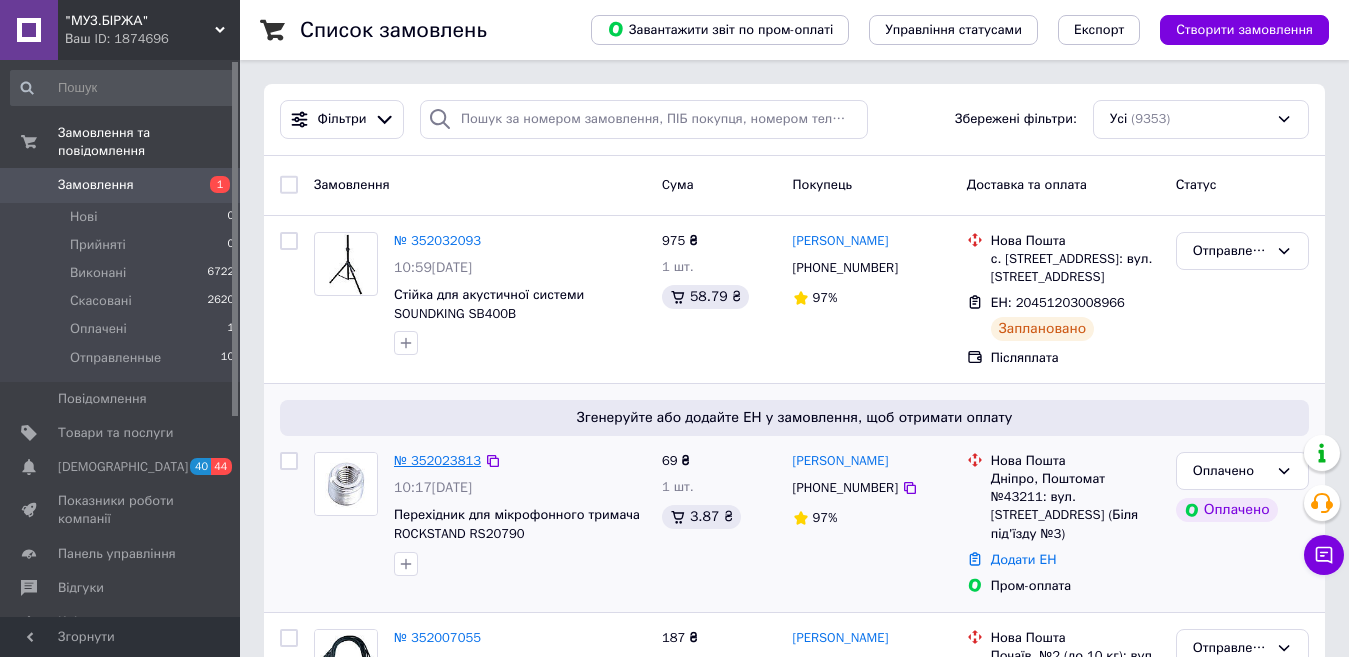 click on "№ 352023813" at bounding box center (437, 460) 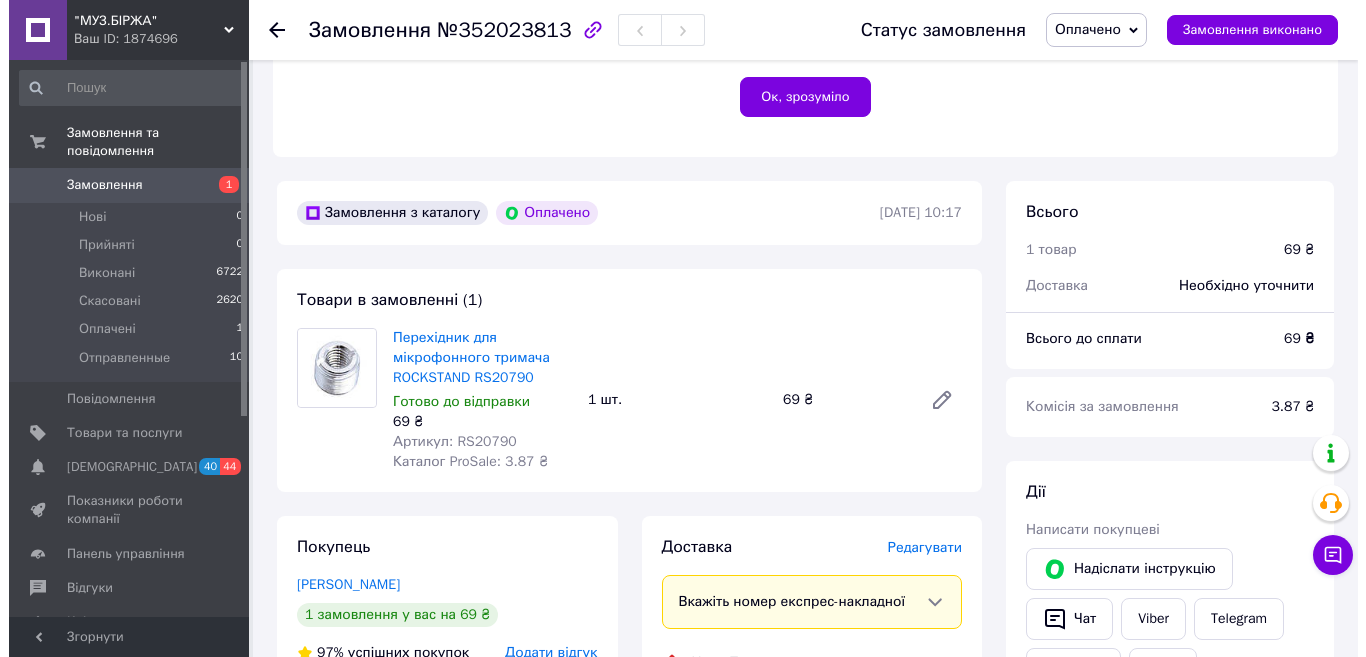 scroll, scrollTop: 700, scrollLeft: 0, axis: vertical 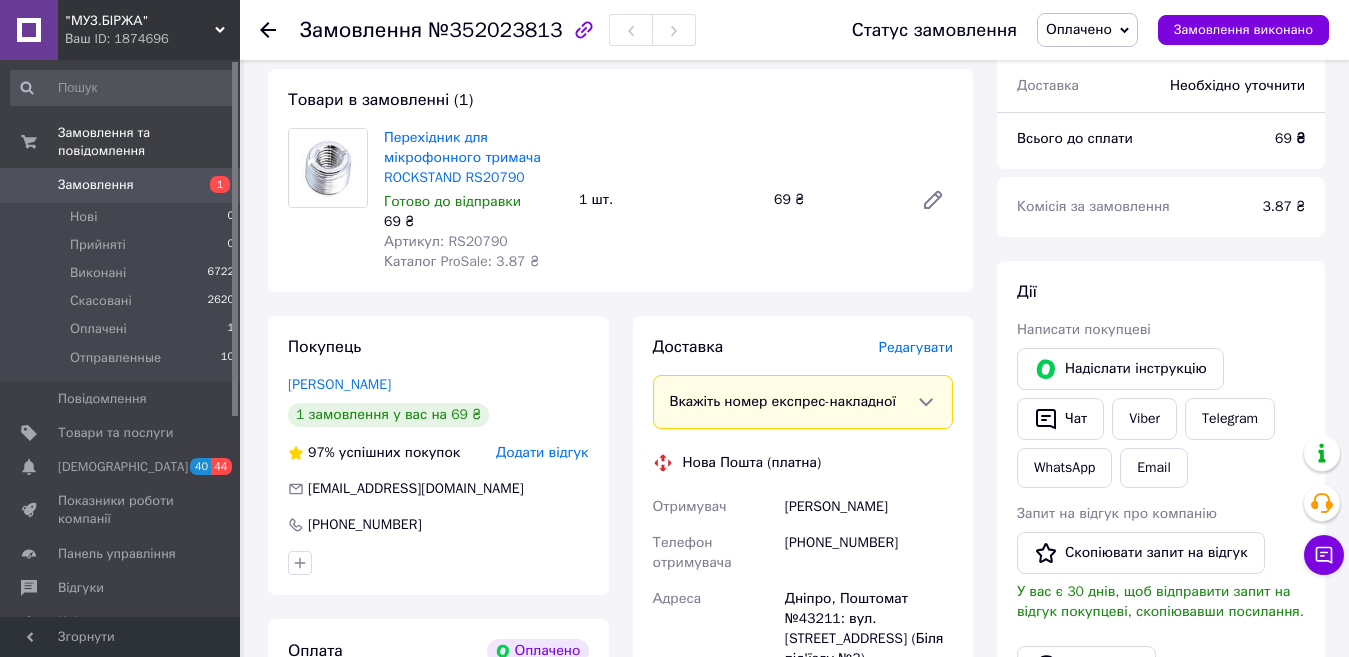 click on "Редагувати" at bounding box center [916, 347] 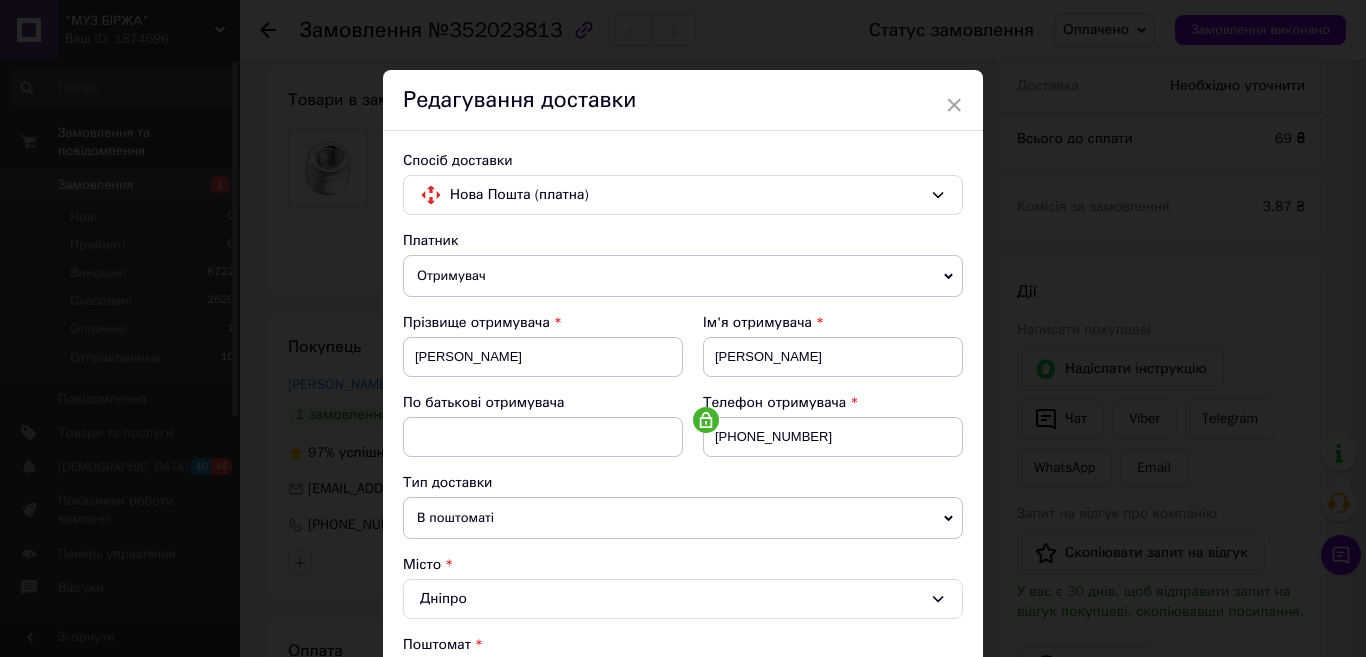 scroll, scrollTop: 500, scrollLeft: 0, axis: vertical 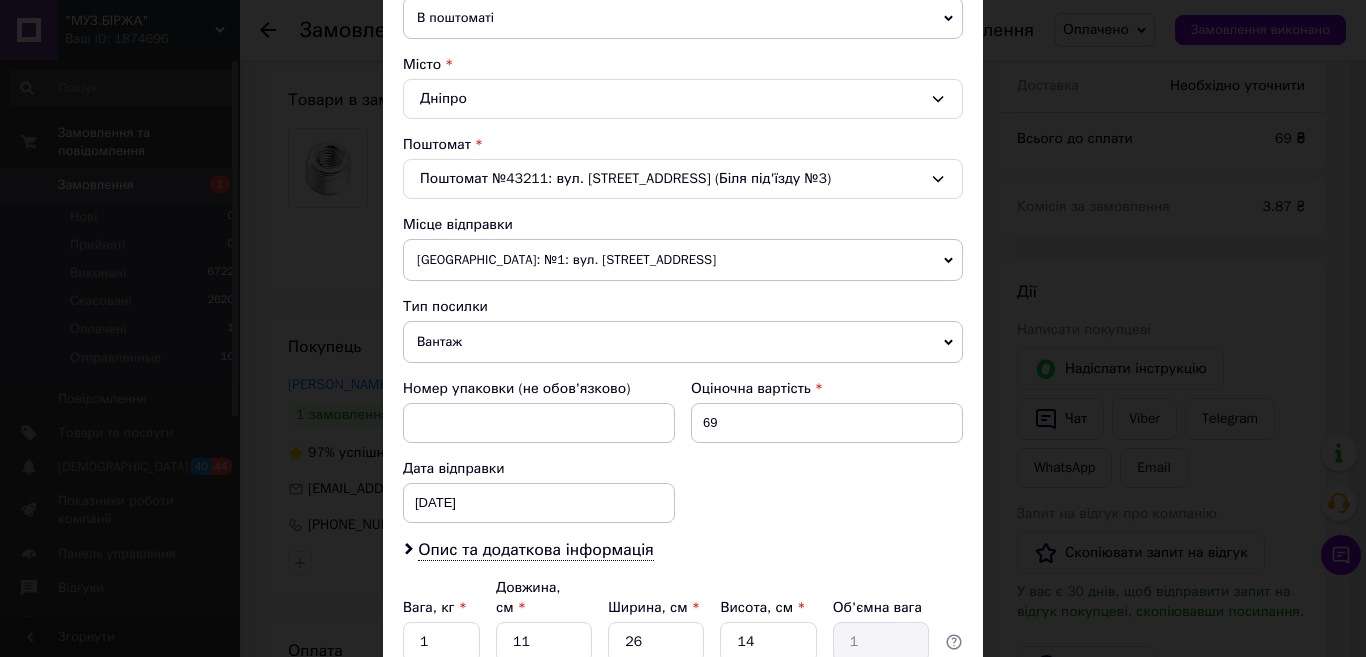 click on "Вантаж" at bounding box center [683, 342] 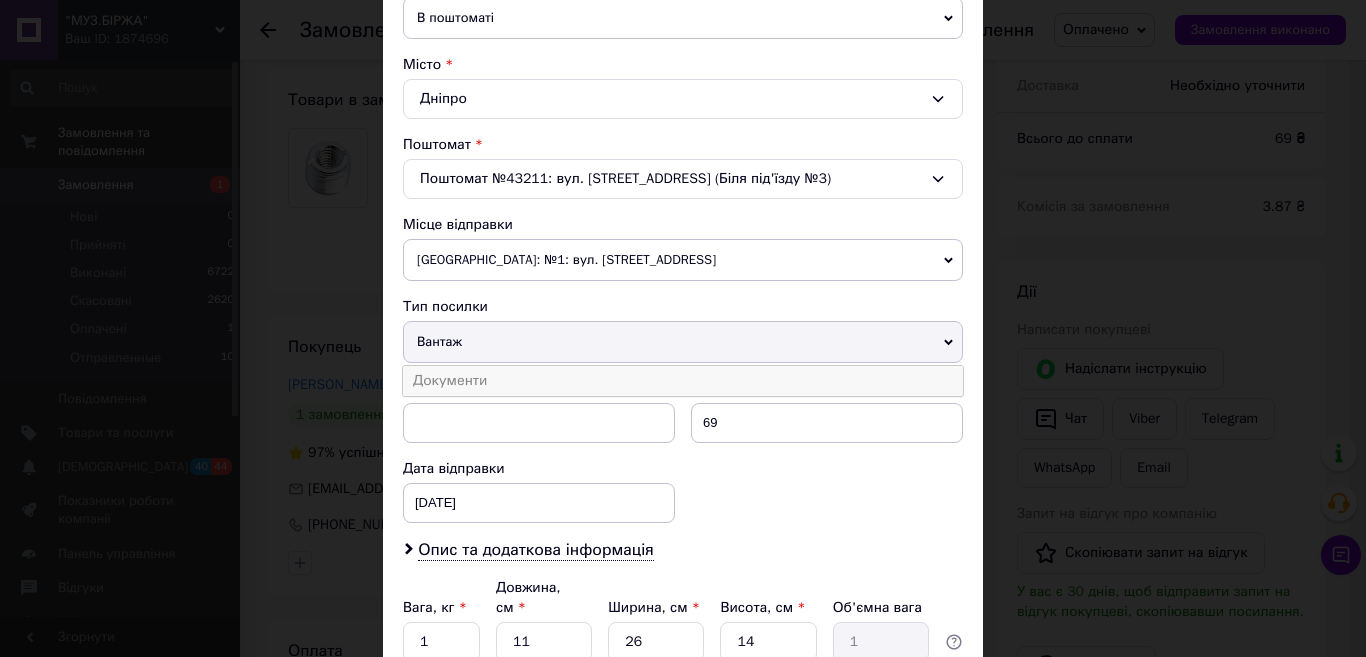 click on "Документи" at bounding box center (683, 381) 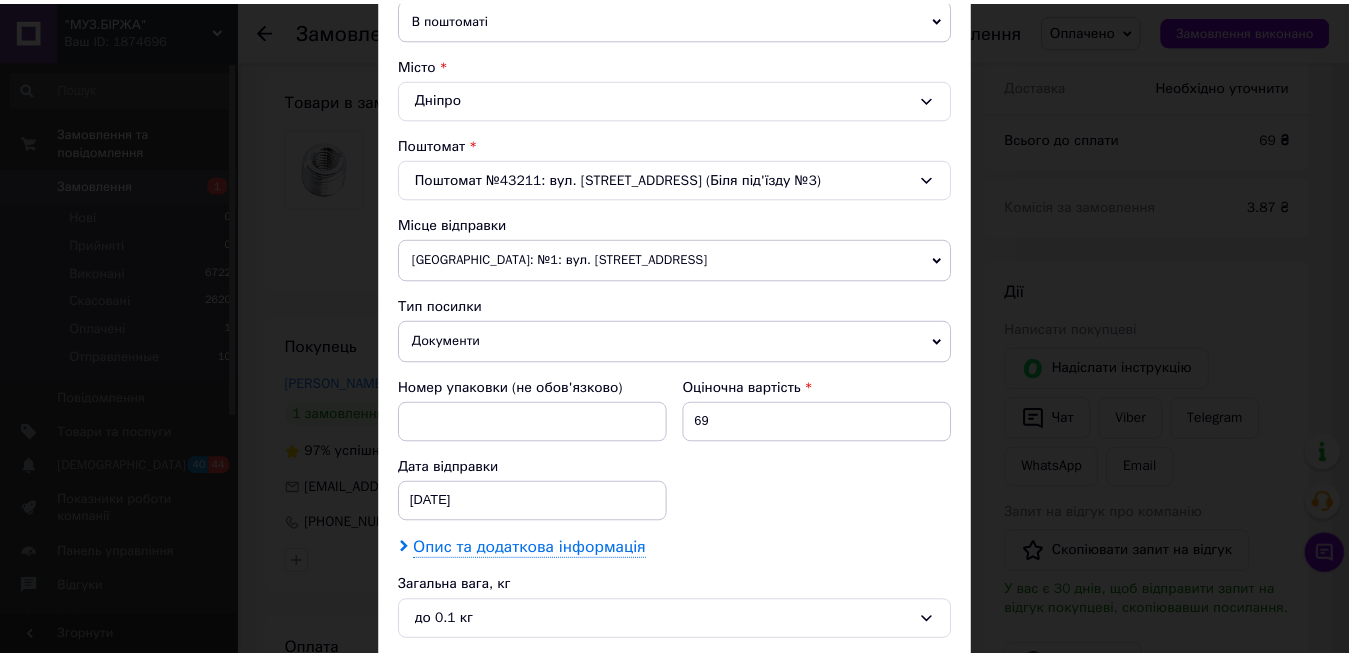 scroll, scrollTop: 691, scrollLeft: 0, axis: vertical 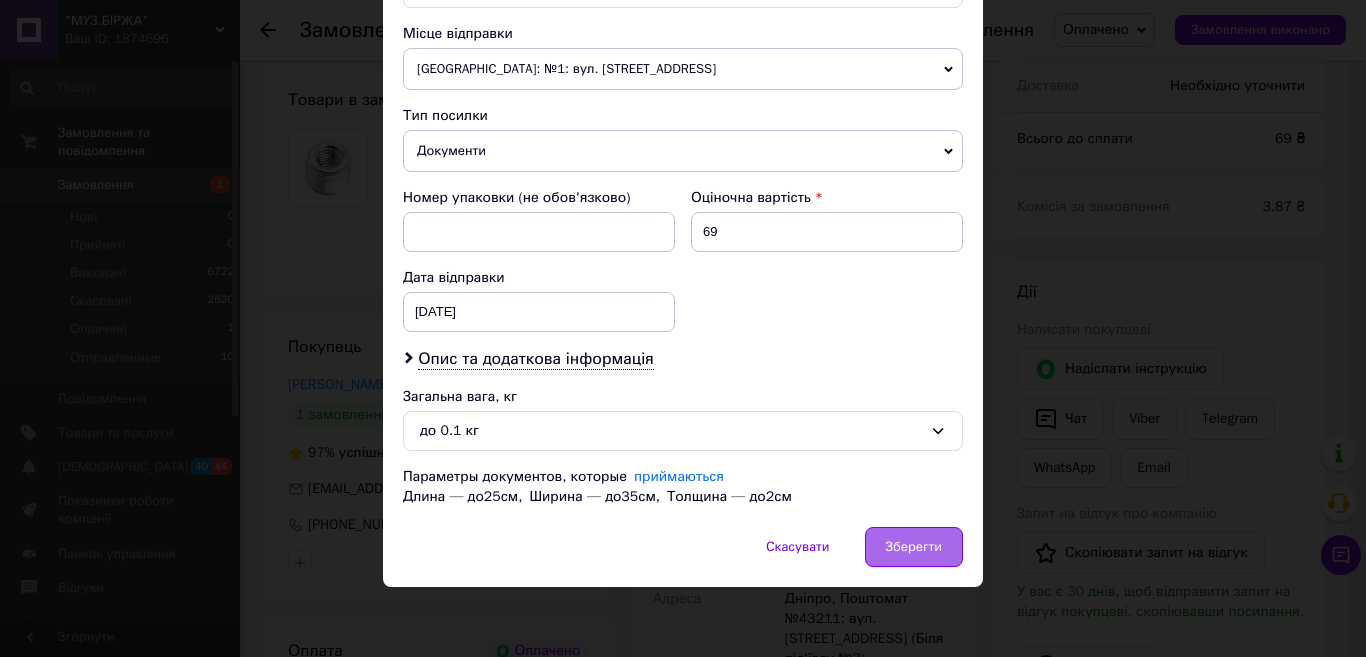 click on "Зберегти" at bounding box center [914, 547] 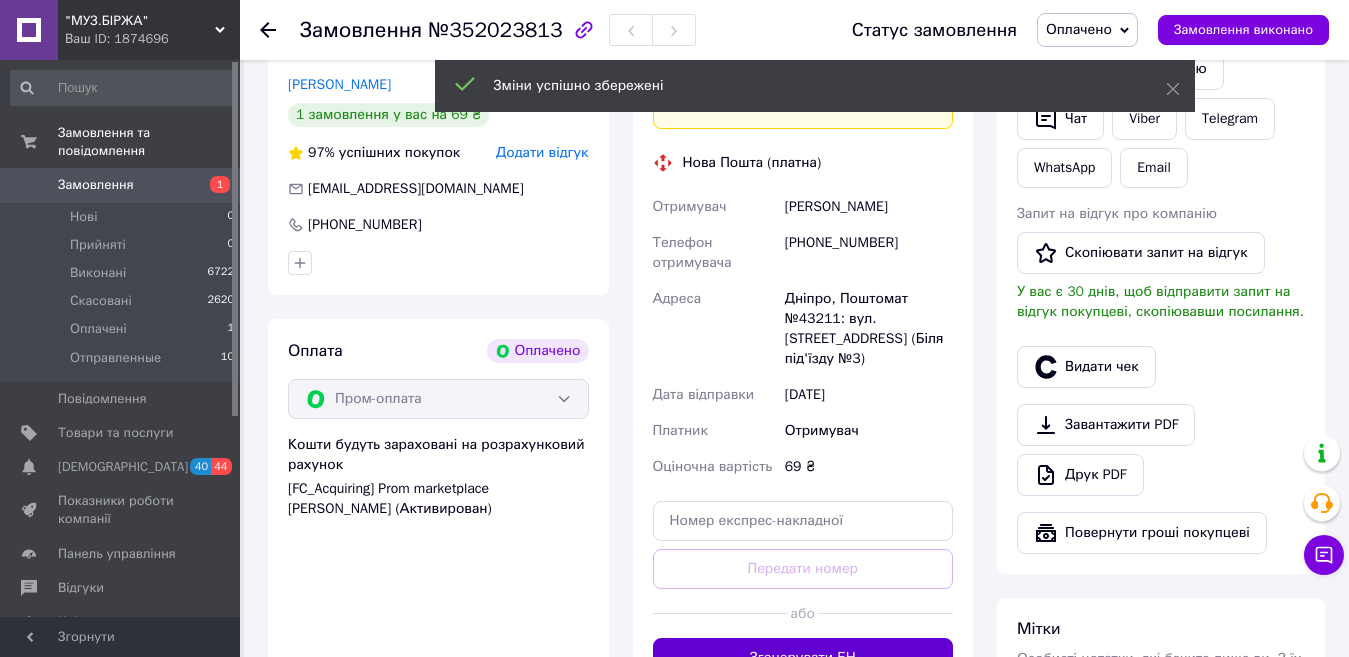 scroll, scrollTop: 1100, scrollLeft: 0, axis: vertical 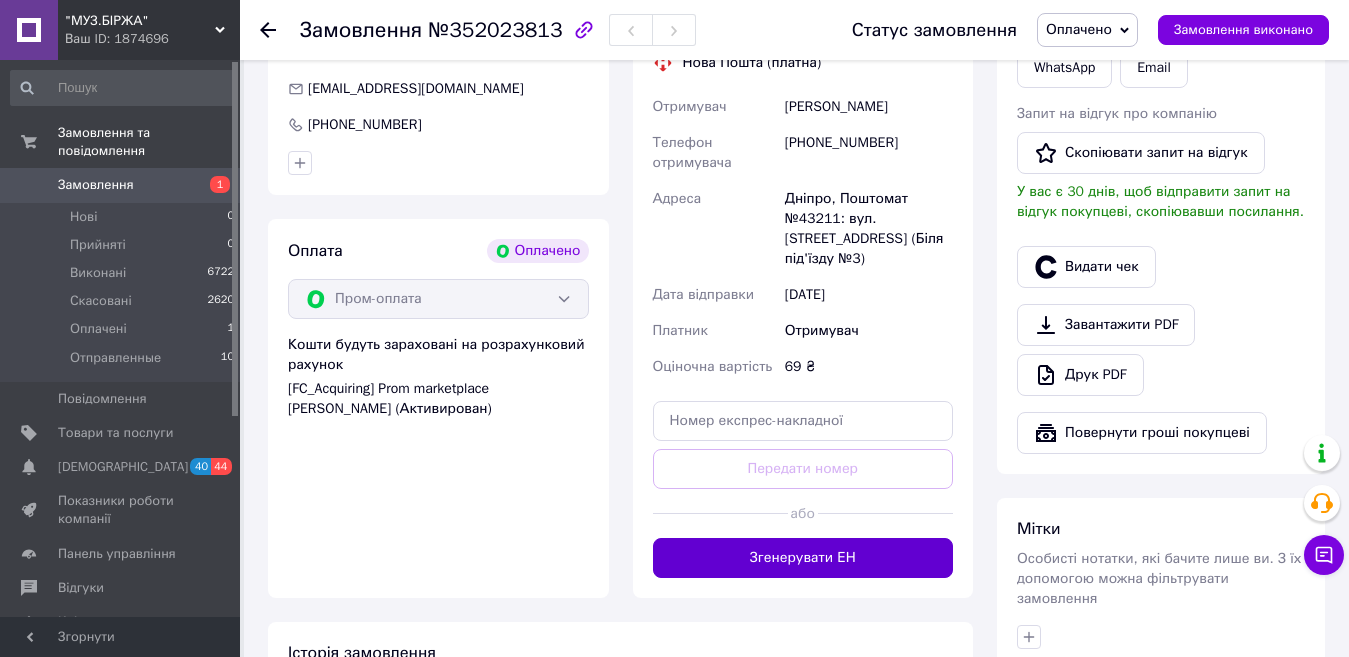 click on "Згенерувати ЕН" at bounding box center [803, 558] 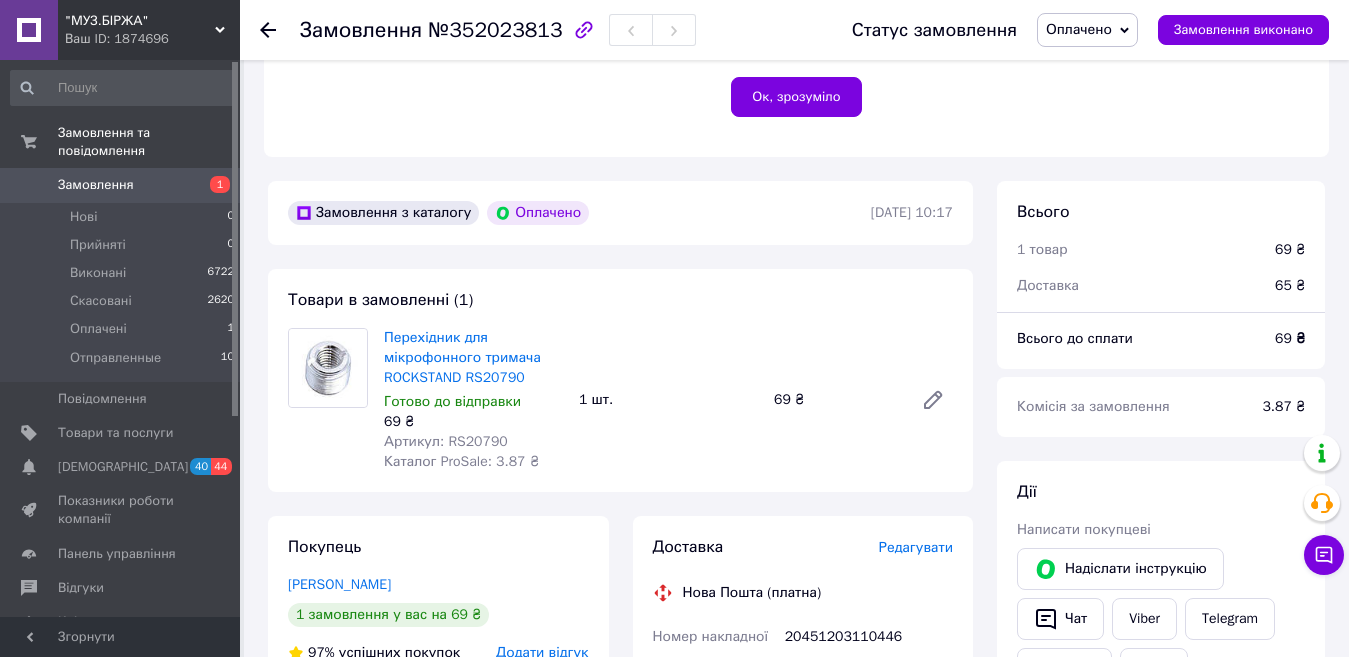 scroll, scrollTop: 700, scrollLeft: 0, axis: vertical 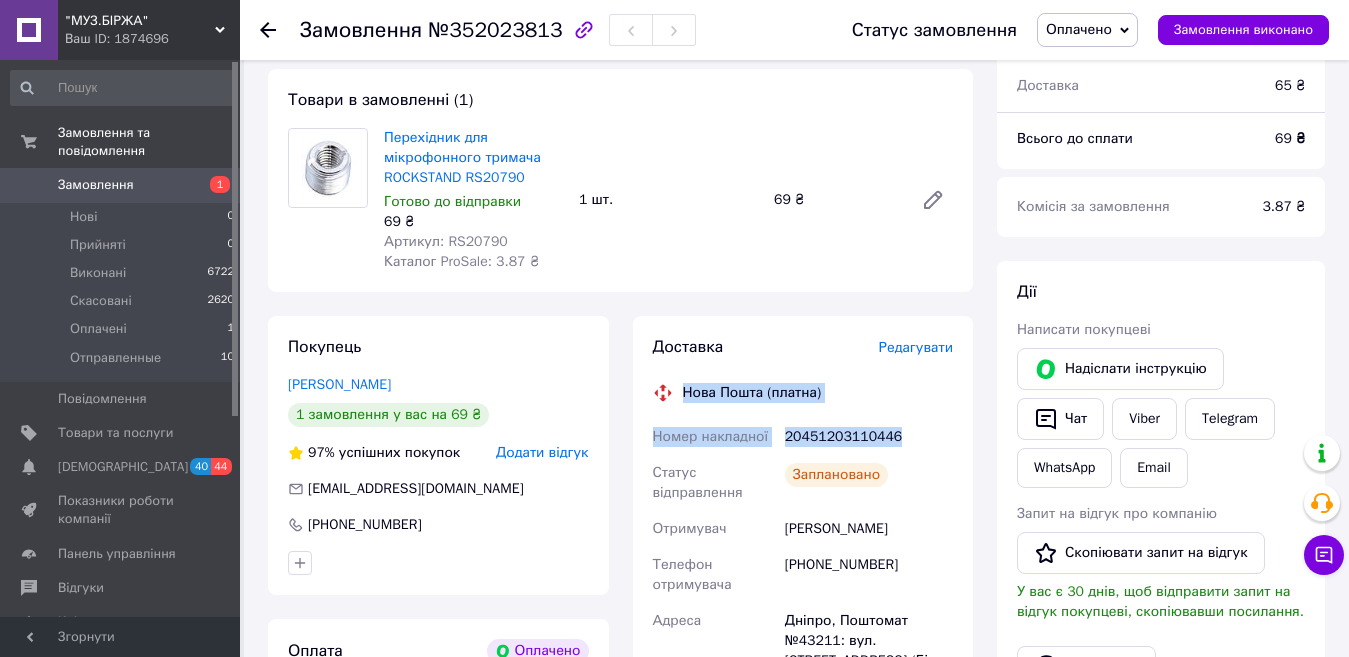 drag, startPoint x: 895, startPoint y: 425, endPoint x: 682, endPoint y: 372, distance: 219.49487 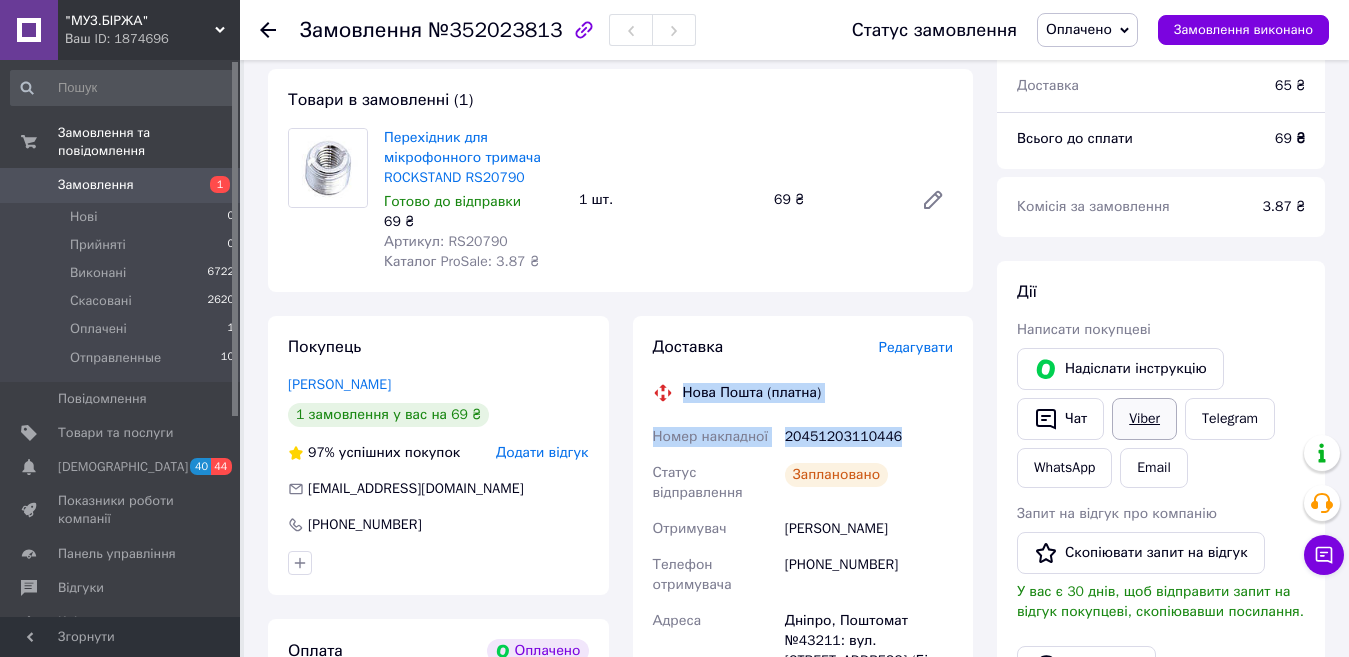 click on "Viber" at bounding box center (1144, 419) 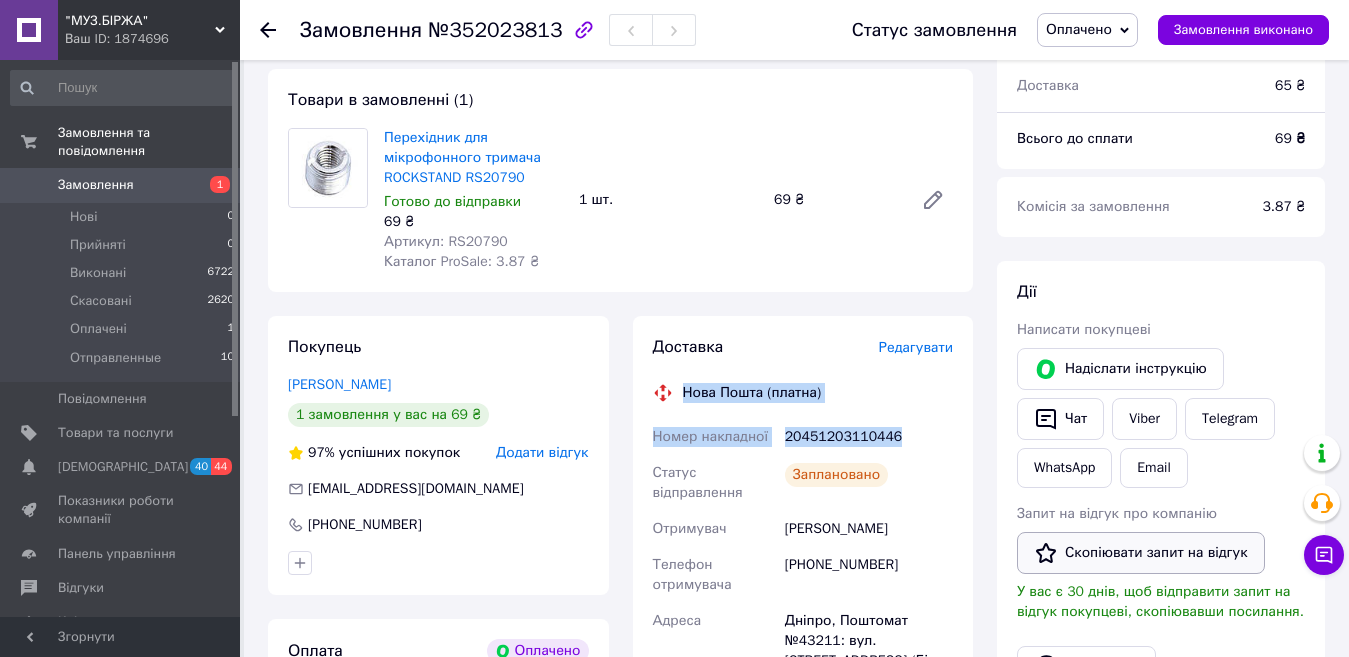 scroll, scrollTop: 800, scrollLeft: 0, axis: vertical 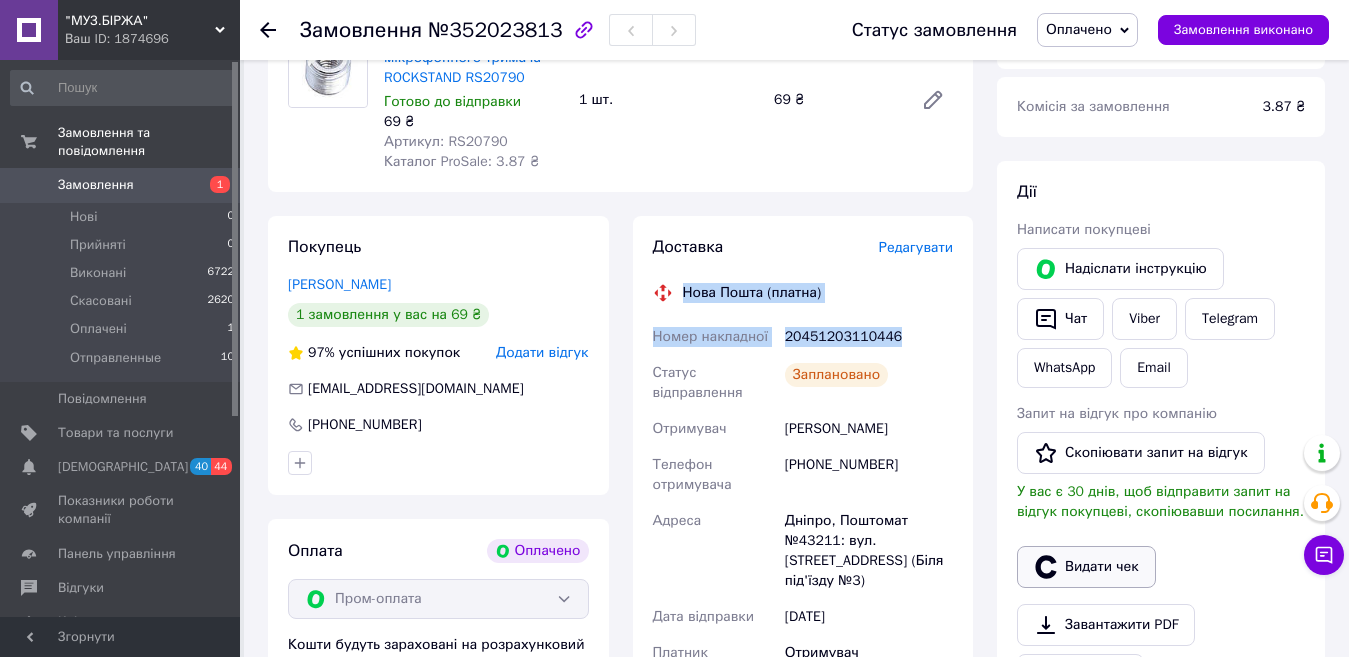 click on "Видати чек" at bounding box center [1086, 567] 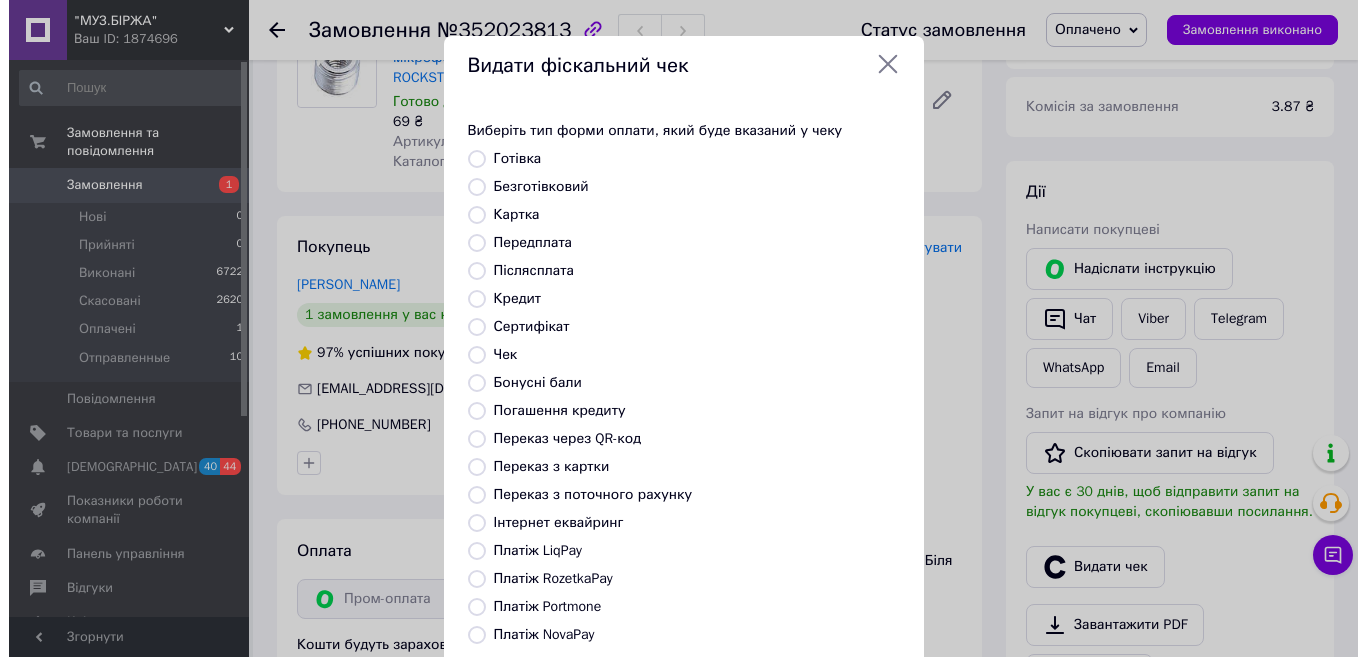 scroll, scrollTop: 780, scrollLeft: 0, axis: vertical 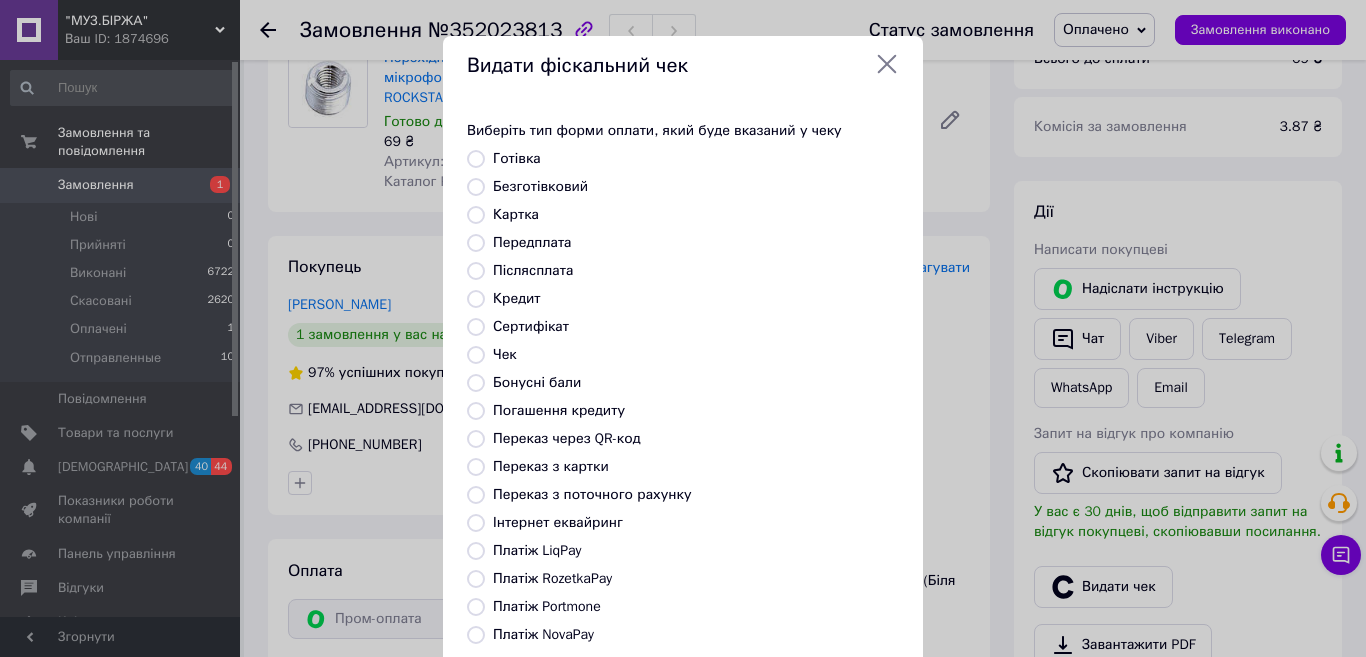 click on "Платіж RozetkaPay" at bounding box center [552, 578] 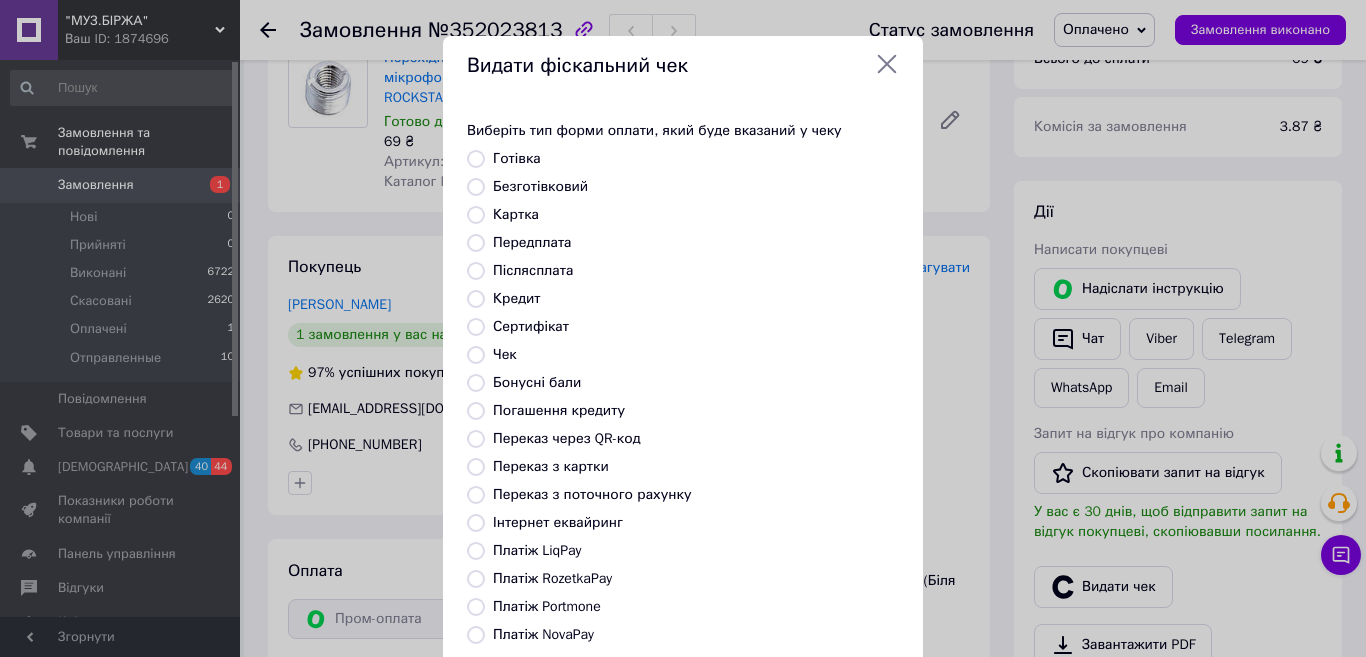 radio on "true" 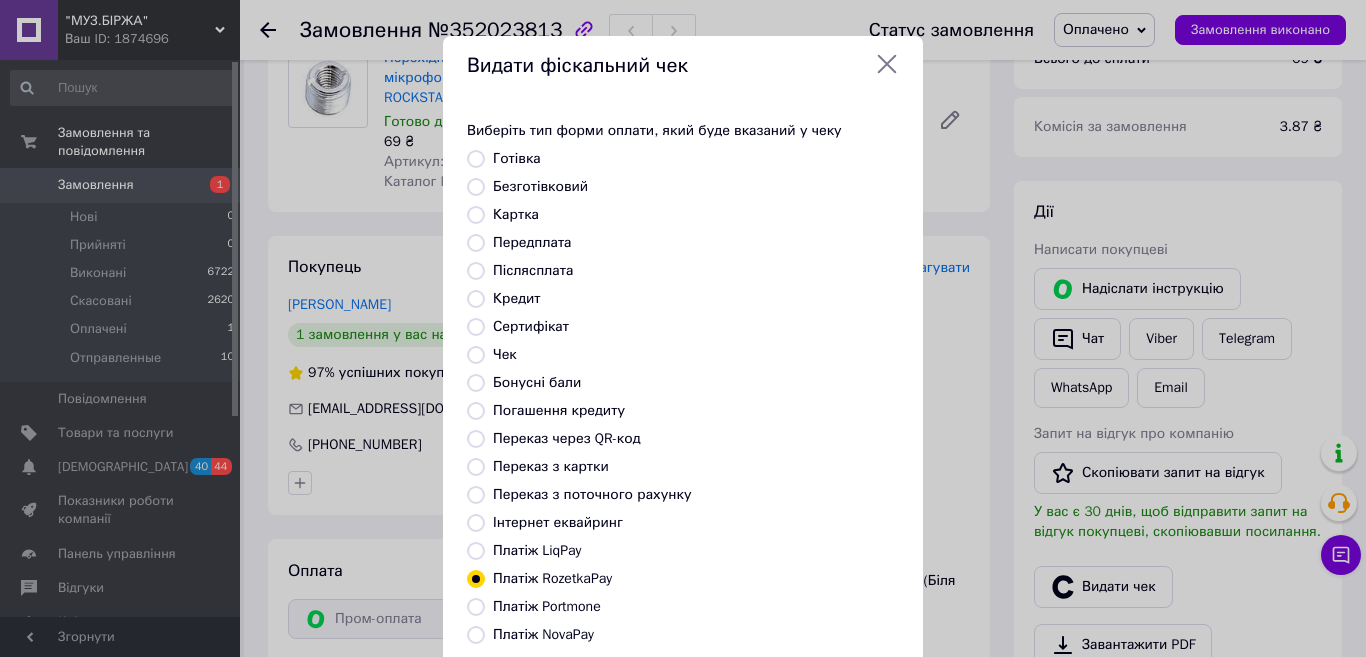 scroll, scrollTop: 200, scrollLeft: 0, axis: vertical 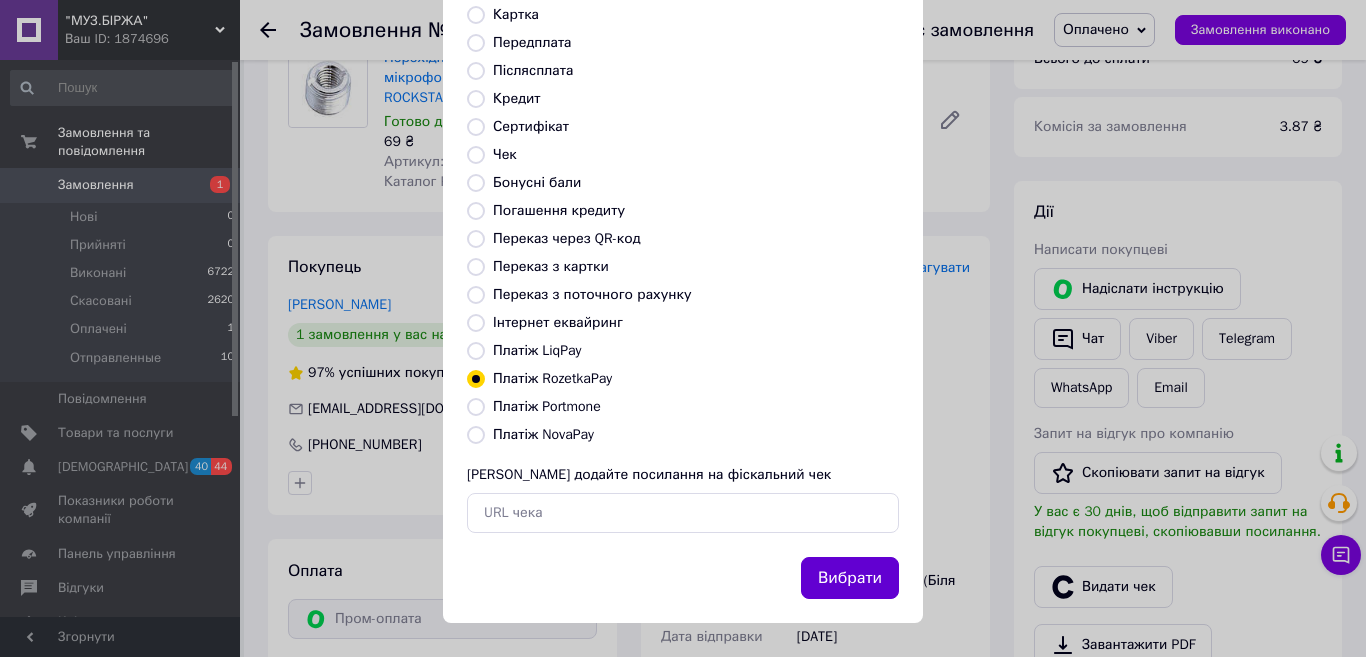 click on "Вибрати" at bounding box center (850, 578) 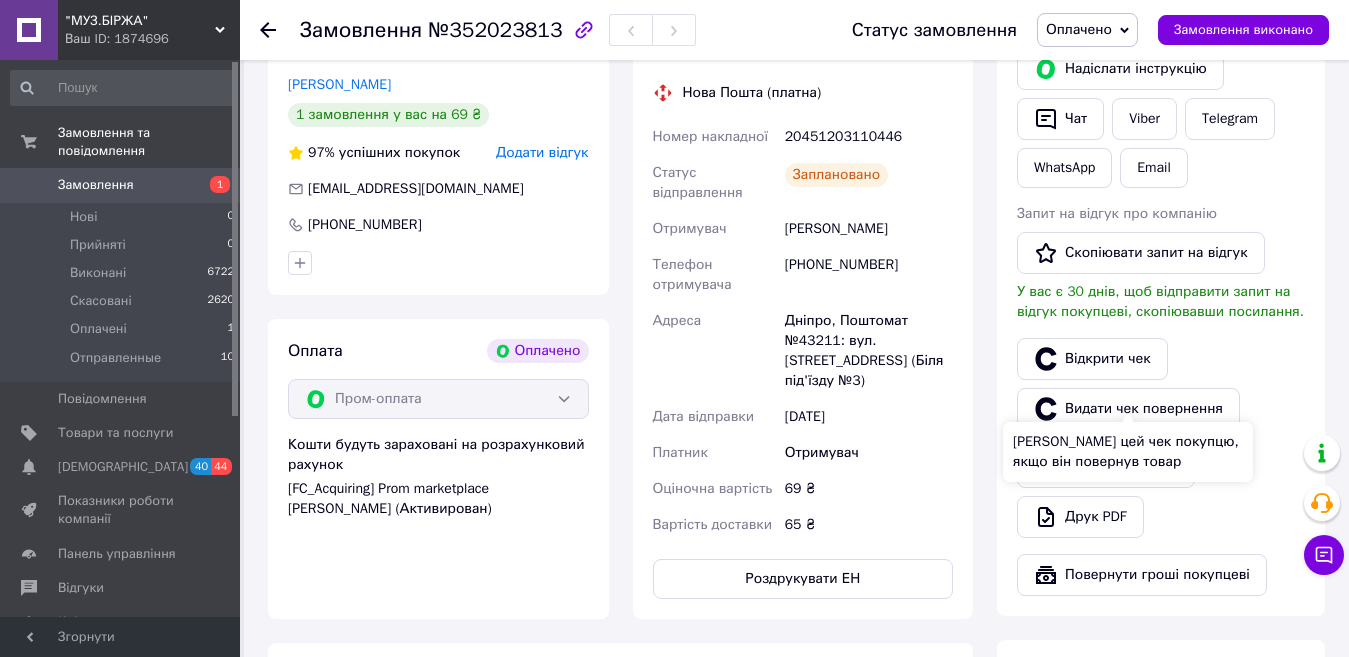 scroll, scrollTop: 800, scrollLeft: 0, axis: vertical 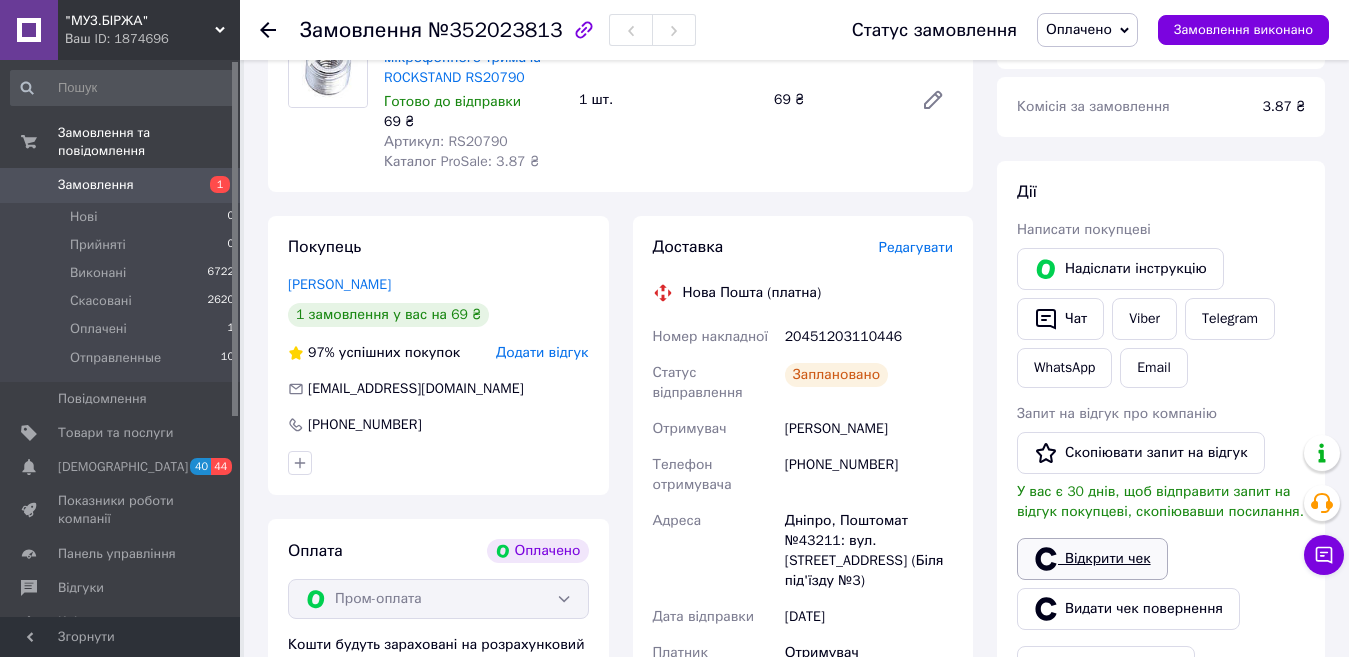 click on "Відкрити чек" at bounding box center (1092, 559) 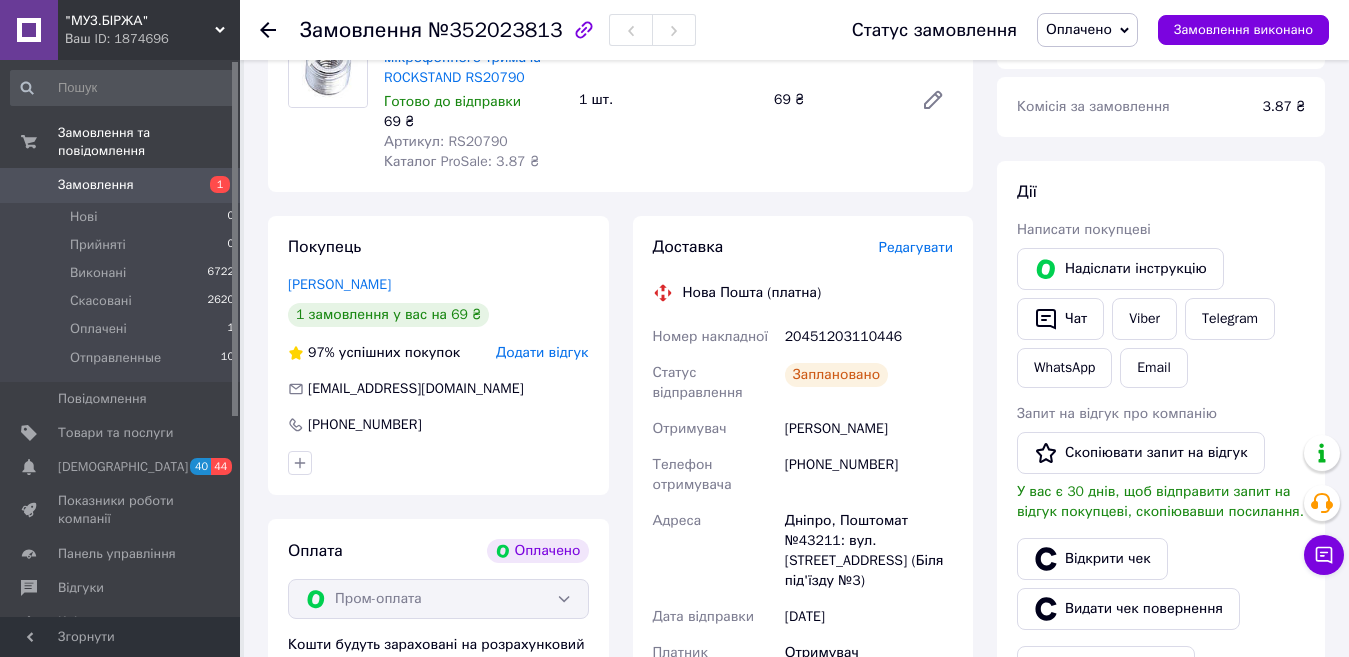 click on "Оплачено" at bounding box center [1079, 29] 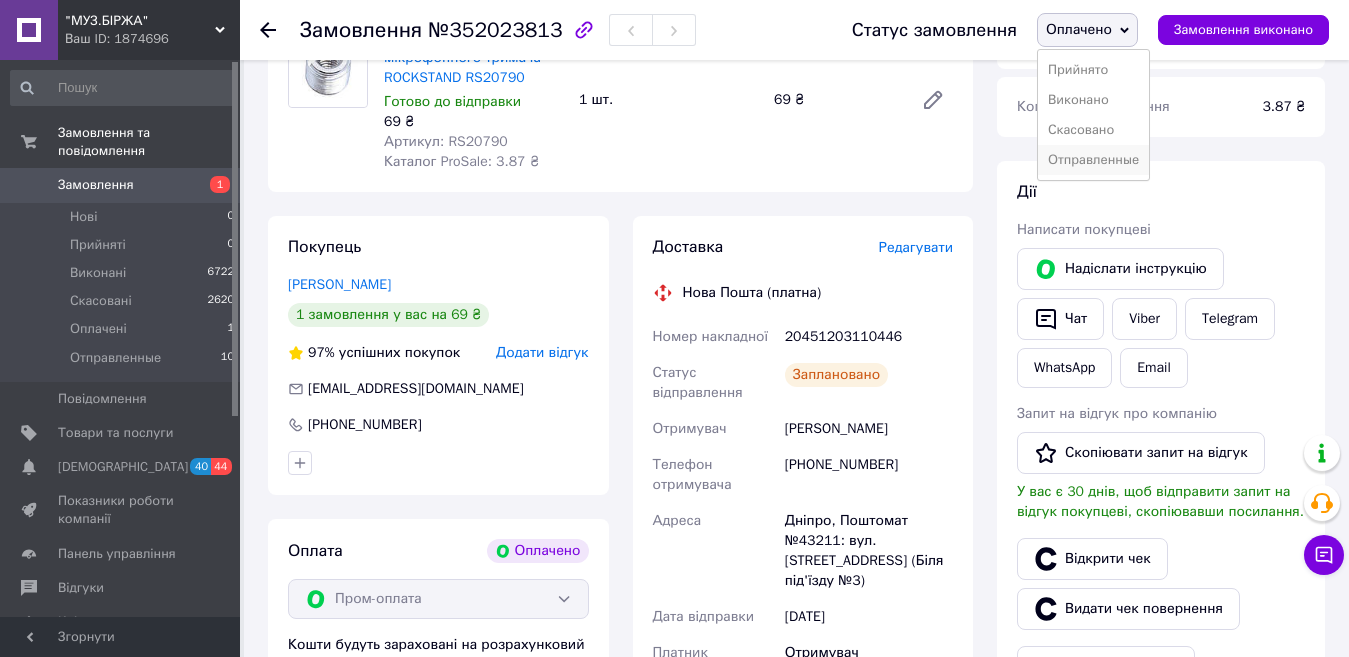 click on "Отправленные" at bounding box center [1093, 160] 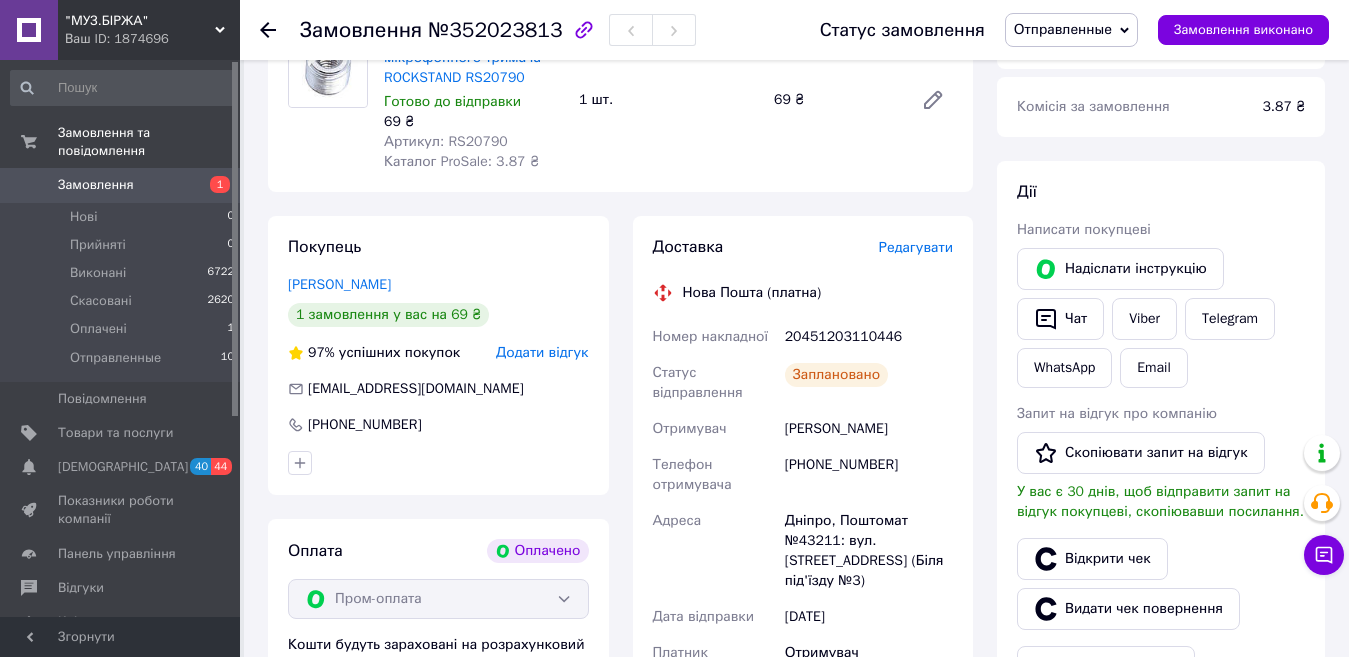 click 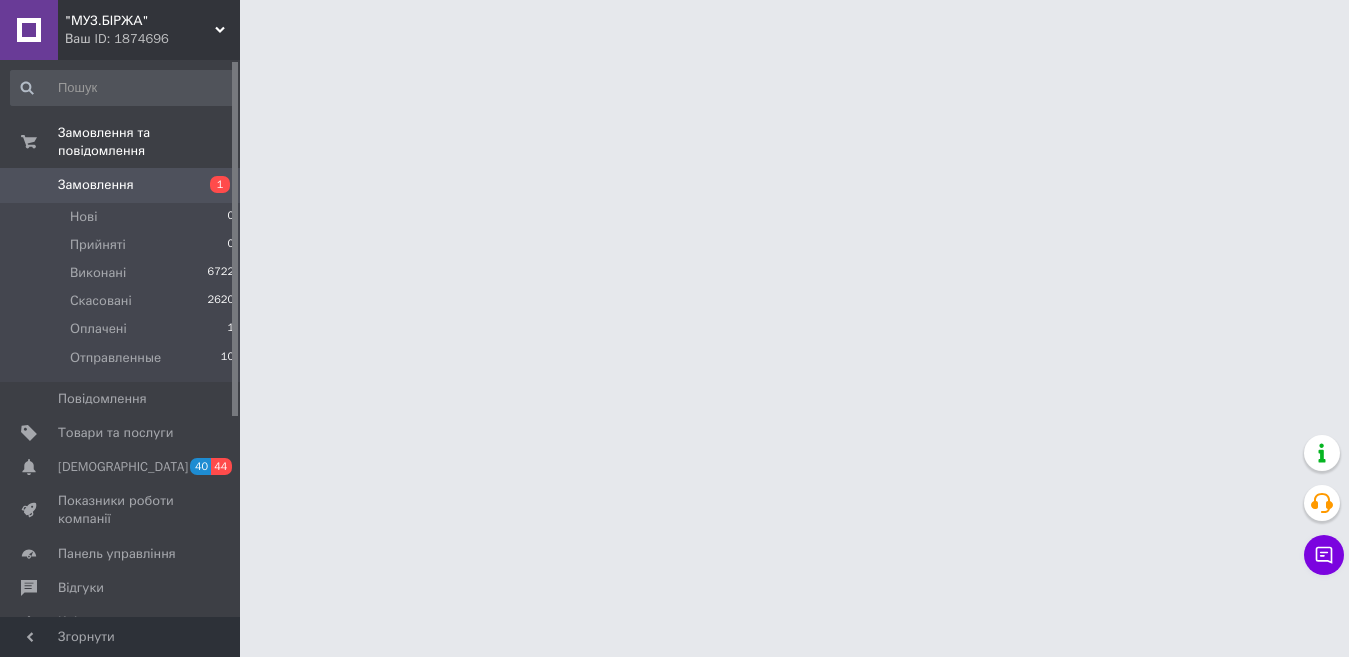 scroll, scrollTop: 0, scrollLeft: 0, axis: both 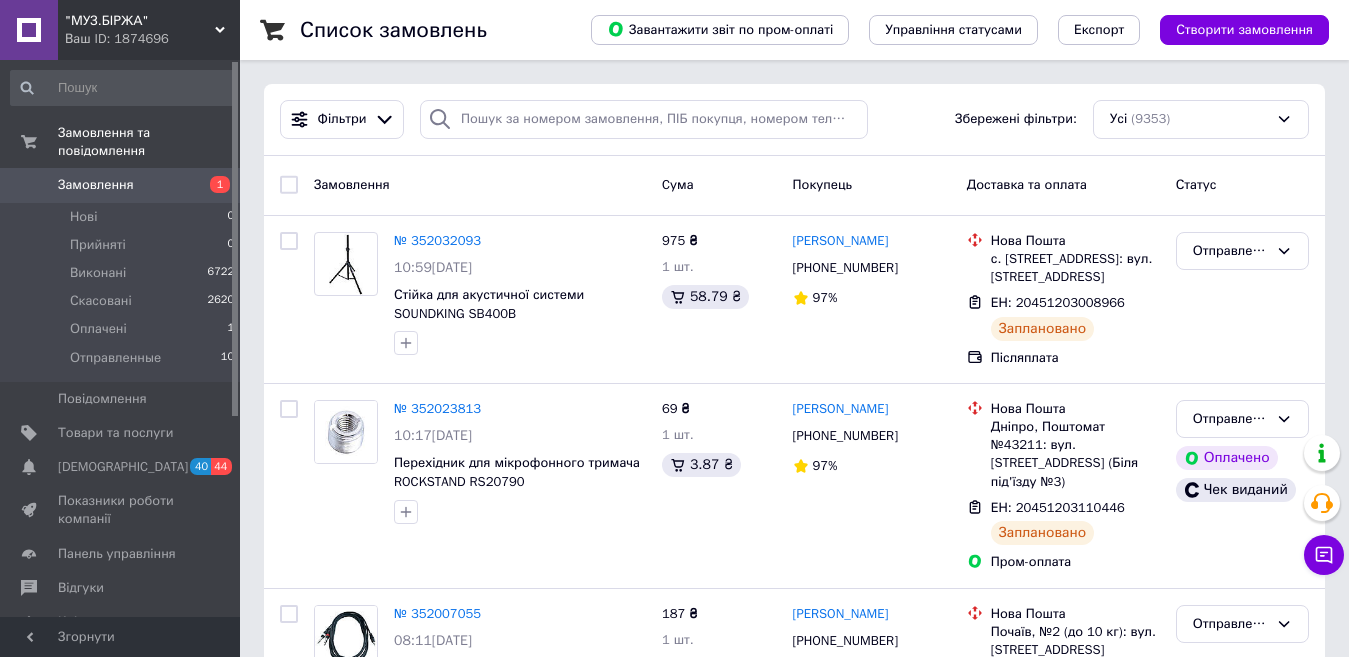 click on "Отправленные" at bounding box center [115, 358] 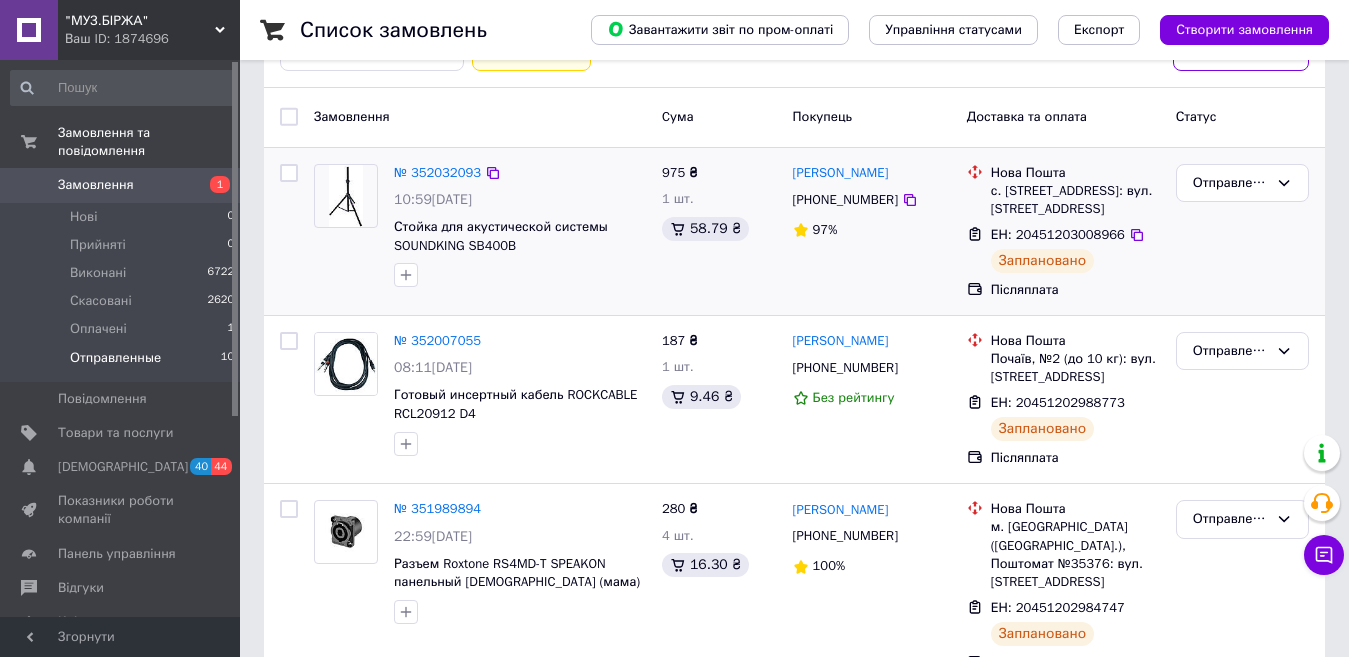 scroll, scrollTop: 400, scrollLeft: 0, axis: vertical 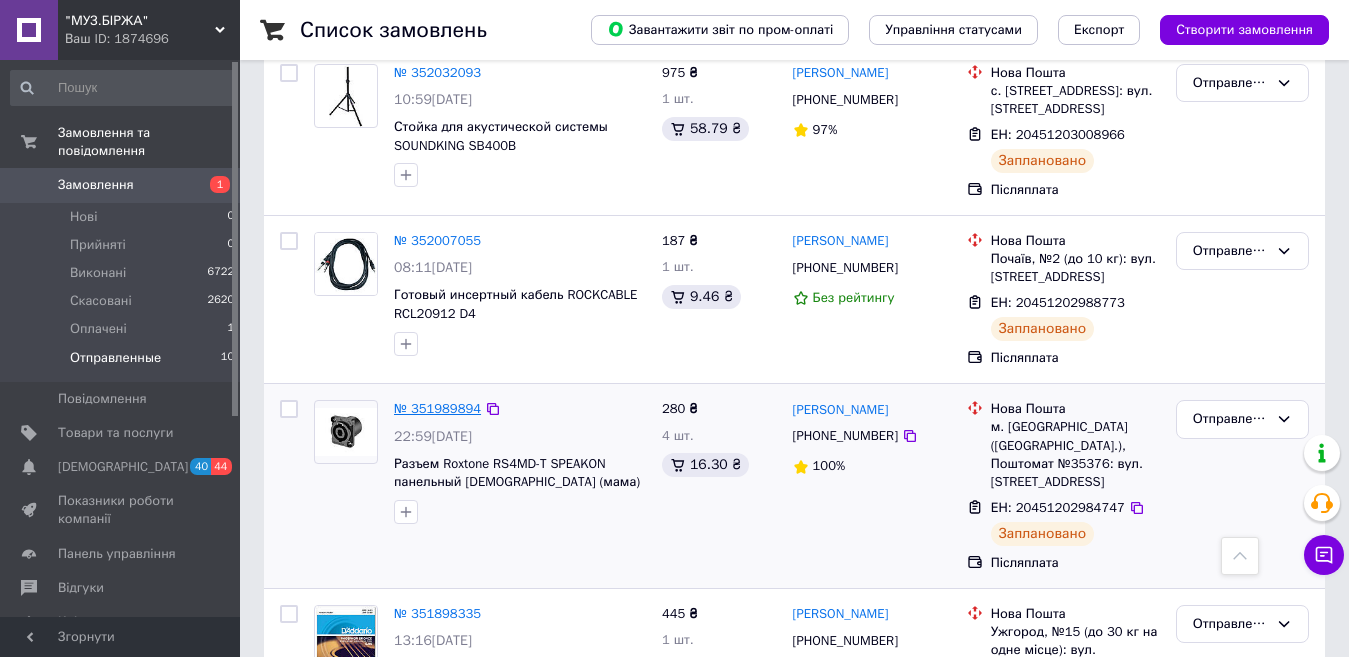 click on "№ 351989894" at bounding box center (437, 408) 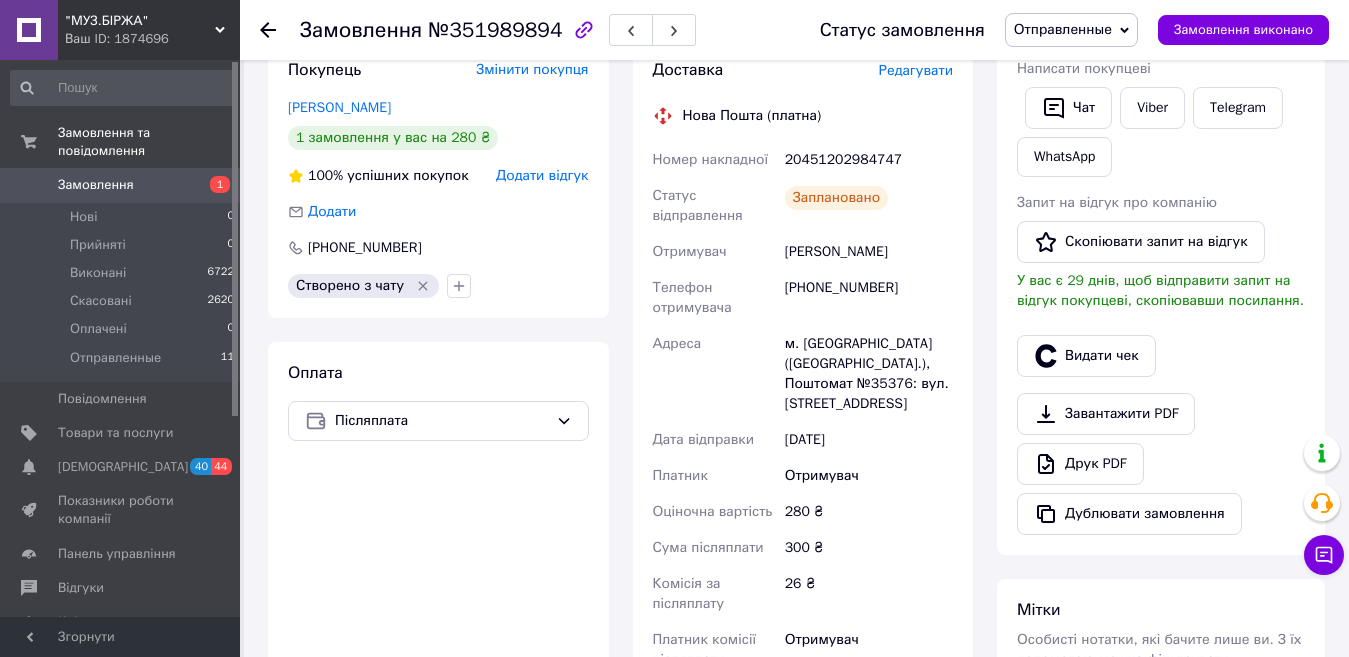 scroll, scrollTop: 0, scrollLeft: 0, axis: both 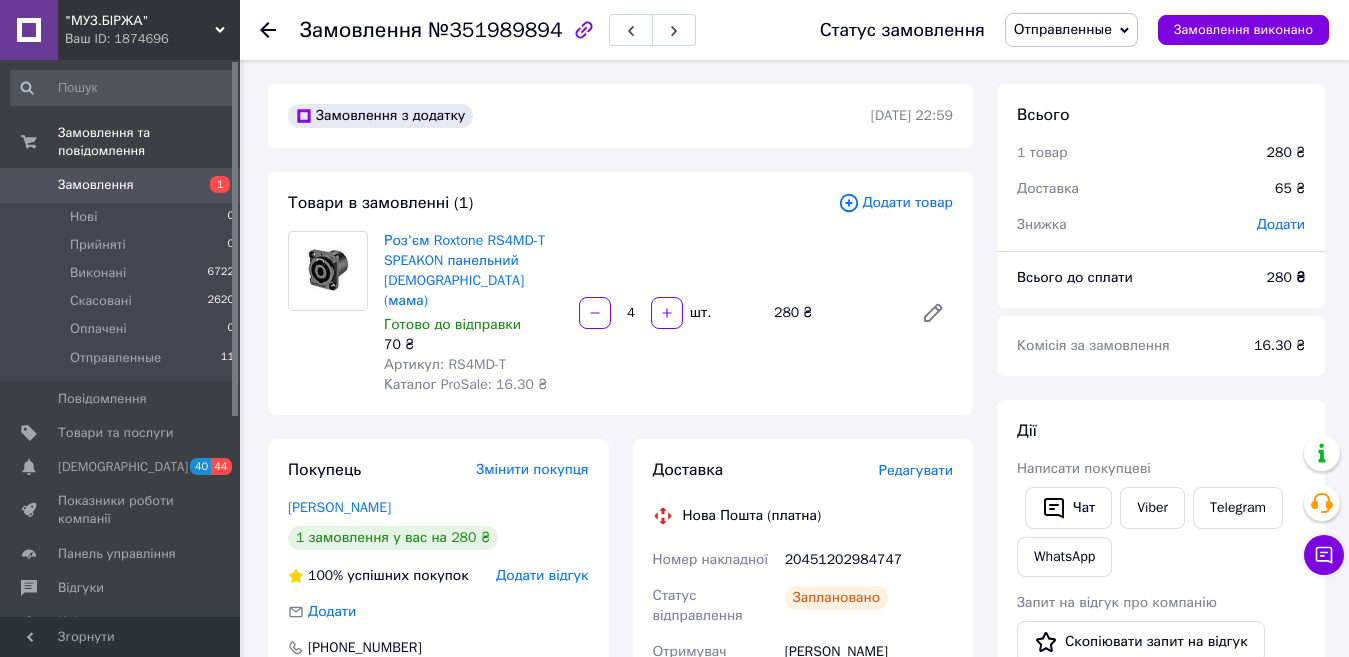 click 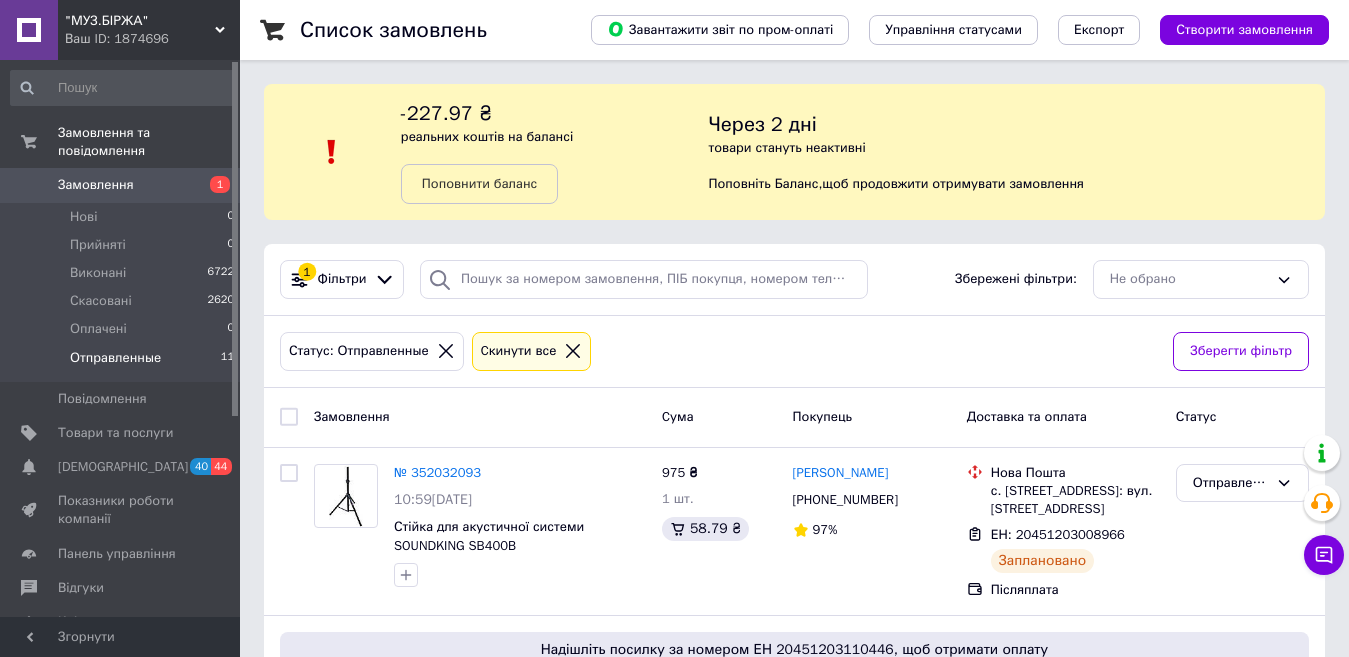 scroll, scrollTop: 300, scrollLeft: 0, axis: vertical 